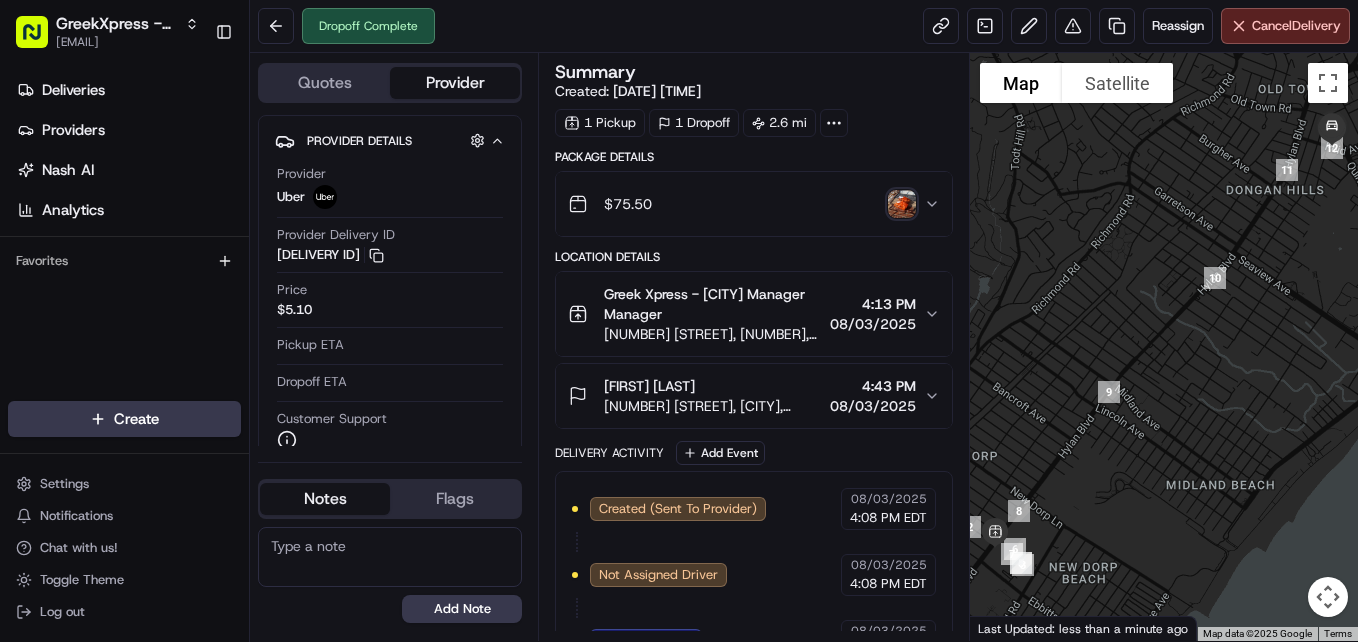 scroll, scrollTop: 0, scrollLeft: 0, axis: both 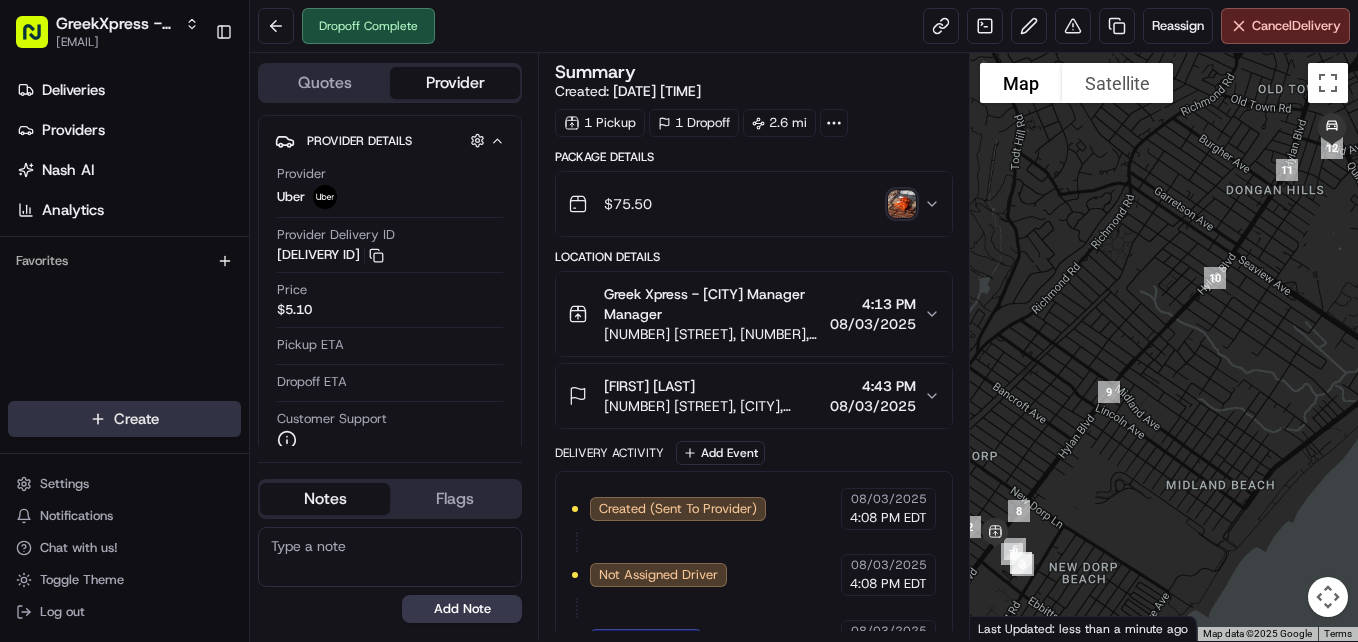 click on "GreekXpress - [CITY] [EMAIL] Toggle Sidebar Deliveries Providers Nash AI Analytics Favorites Main Menu Members & Organization Organization Users Roles Preferences Customization Tracking Orchestration Automations Dispatch Strategy Locations Pickup Locations Dropoff Locations Billing Billing Refund Requests Integrations Notification Triggers Webhooks API Keys Request Logs Create Settings Notifications Chat with us! Toggle Theme Log out Dropoff Complete Reassign Cancel Delivery Quotes Provider Provider Details Hidden ( 1 ) Provider Uber Provider Delivery ID [DELIVERY ID] Copy [DELIVERY ID] [DELIVERY ID] Price $5.10 Pickup ETA Dropoff ETA Customer Support Driver Details Hidden ( 5 ) Name [FIRST] [LAST]. Pickup Phone Number [PHONE] ext. [NUMBER] Dropoff Phone Number [PHONE] Tip $12.33 Type car Make Honda Model Civic Color silver License Plate Number ***4970 Notes Flags [EMAIL] [EMAIL] Add Note [EMAIL] [EMAIL] Add Flag" at bounding box center [679, 321] 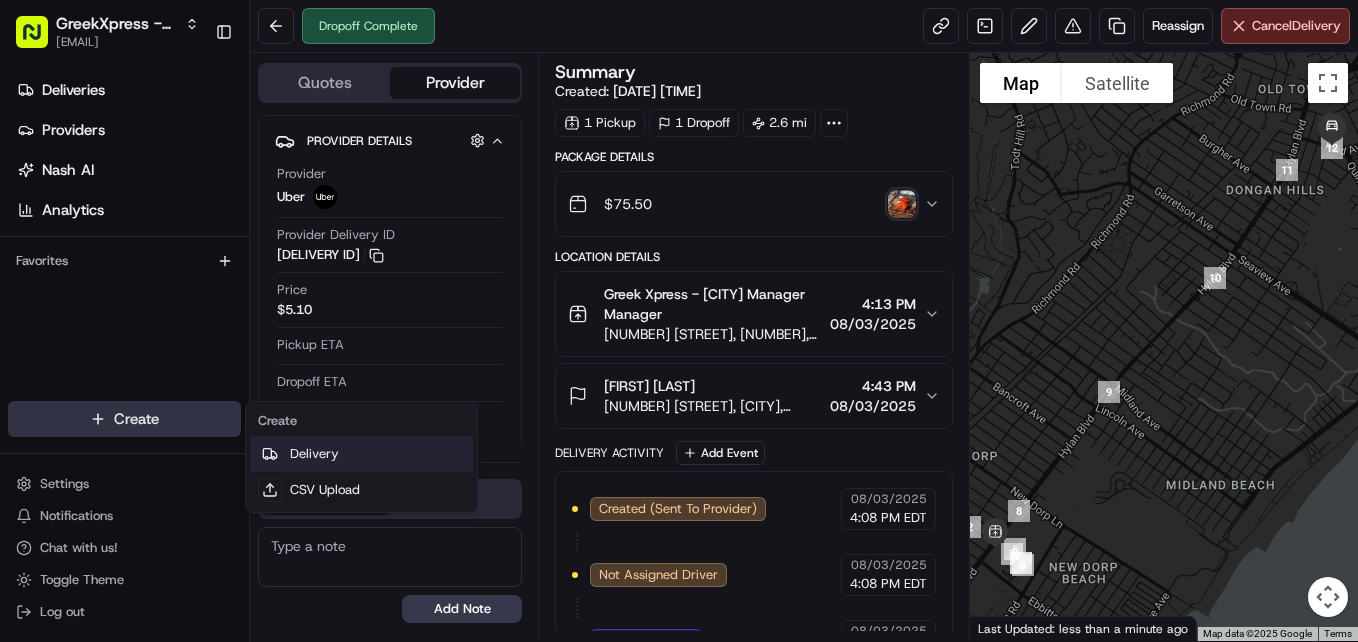 click on "Delivery" at bounding box center (361, 454) 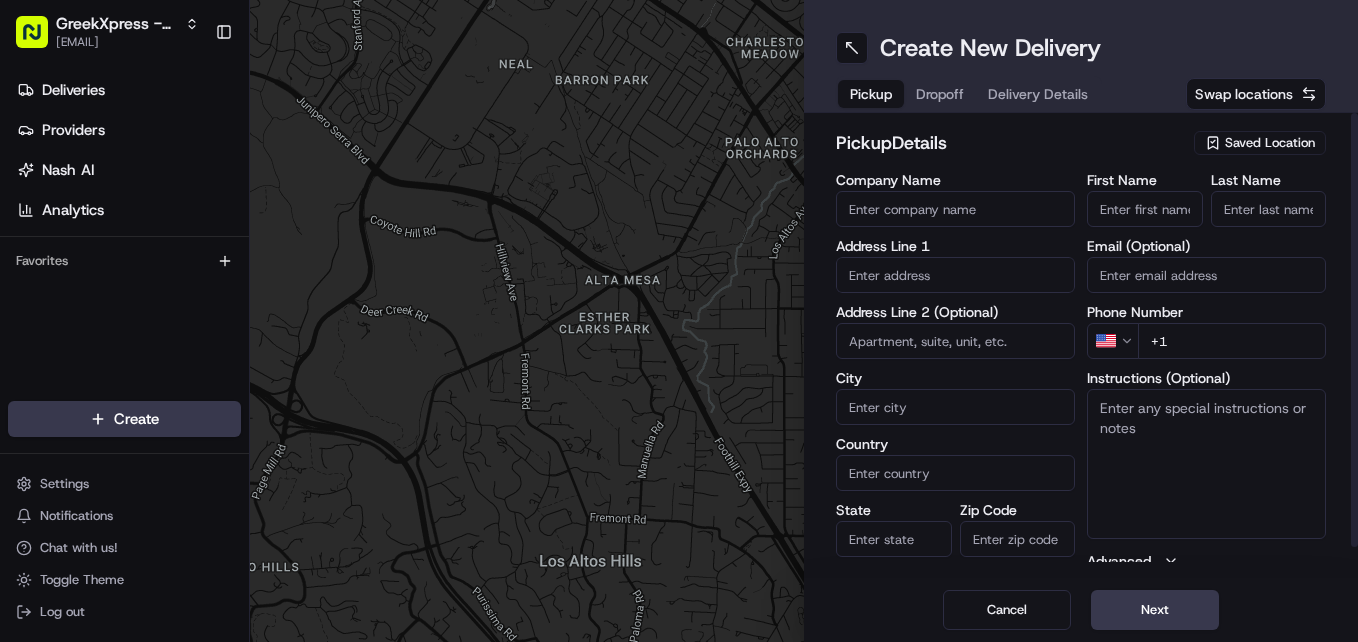 click on "Saved Location" at bounding box center [1270, 143] 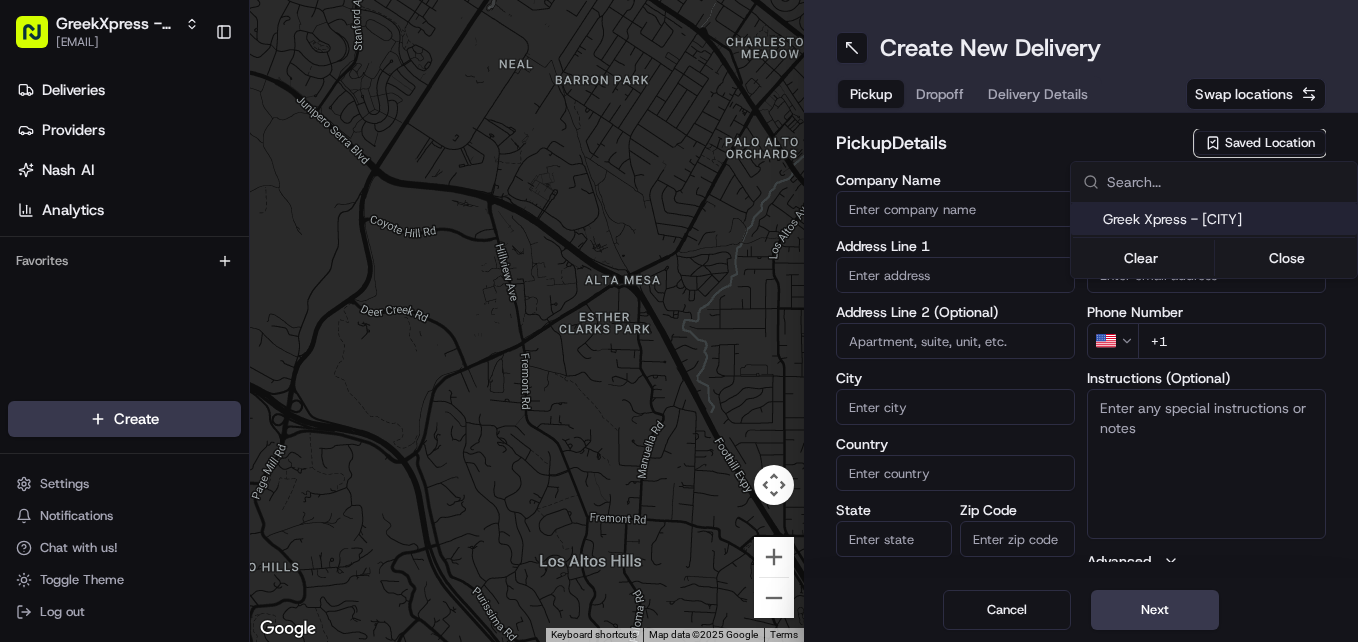 click on "Greek Xpress - [CITY]" at bounding box center [1226, 219] 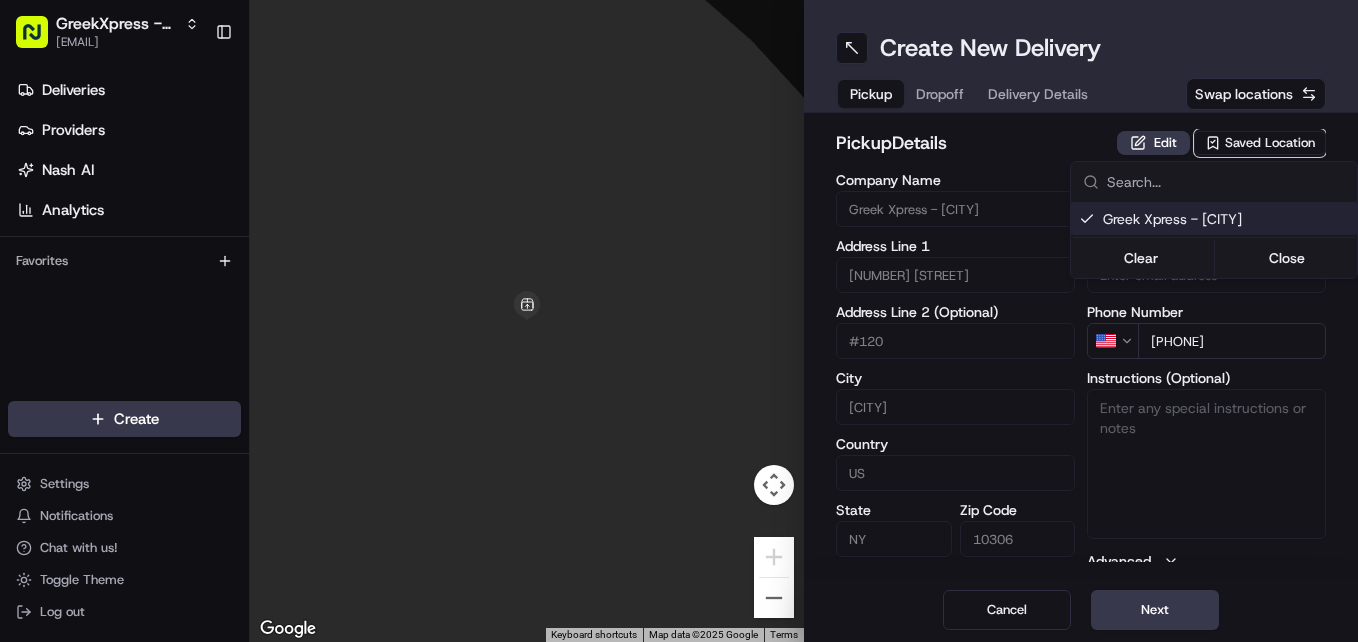 click on "GreekXpress - [CITY] [EMAIL] Toggle Sidebar Deliveries Providers Nash AI Analytics Favorites Main Menu Members & Organization Organization Users Roles Preferences Customization Tracking Orchestration Automations Dispatch Strategy Locations Pickup Locations Dropoff Locations Billing Billing Refund Requests Integrations Notification Triggers Webhooks API Keys Request Logs Create Settings Notifications Chat with us! Toggle Theme Log out To navigate the map with touch gestures double-tap and hold your finger on the map, then drag the map. ← Move left → Move right ↑ Move up ↓ Move down + Zoom in - Zoom out Home Jump left by 75% End Jump right by 75% Page Up Jump up by 75% Page Down Jump down by 75% Keyboard shortcuts Map Data Map data ©2025 Google Map data ©2025 Google 2 m Click to toggle between metric and imperial units Terms Report a map error Create New Delivery Pickup Dropoff Delivery Details Swap locations pickup Details Edit Saved Location Company Name #120" at bounding box center (679, 321) 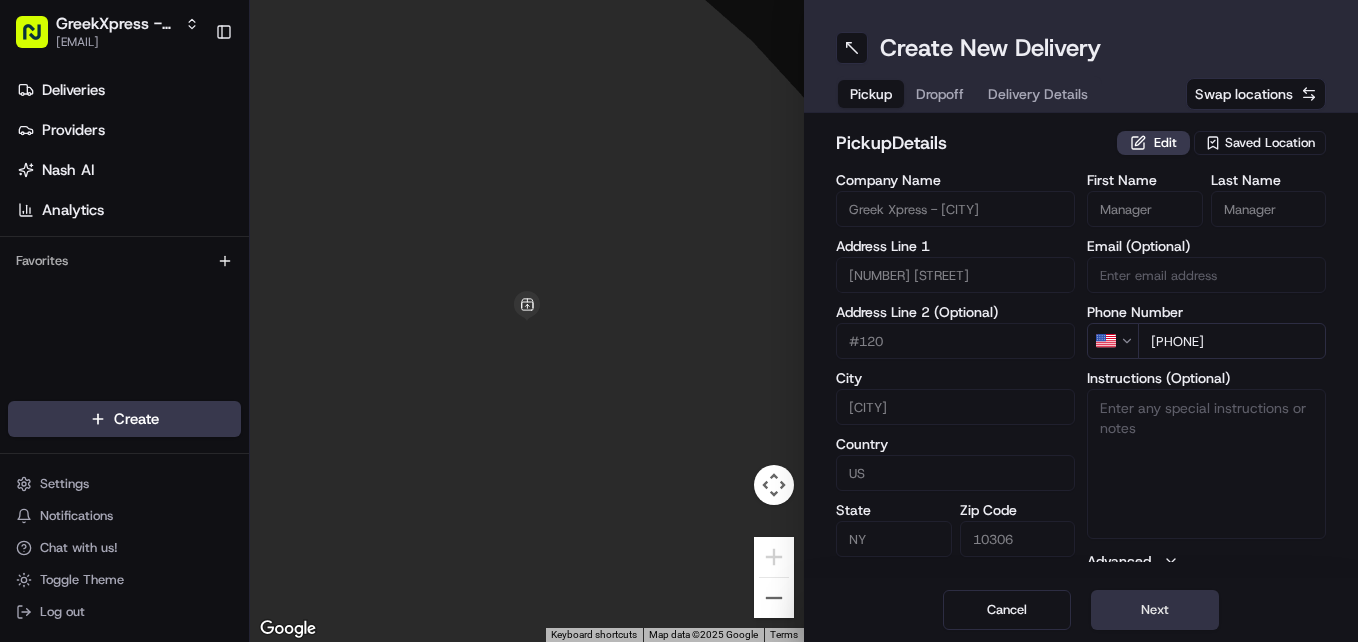 click on "Next" at bounding box center [1155, 610] 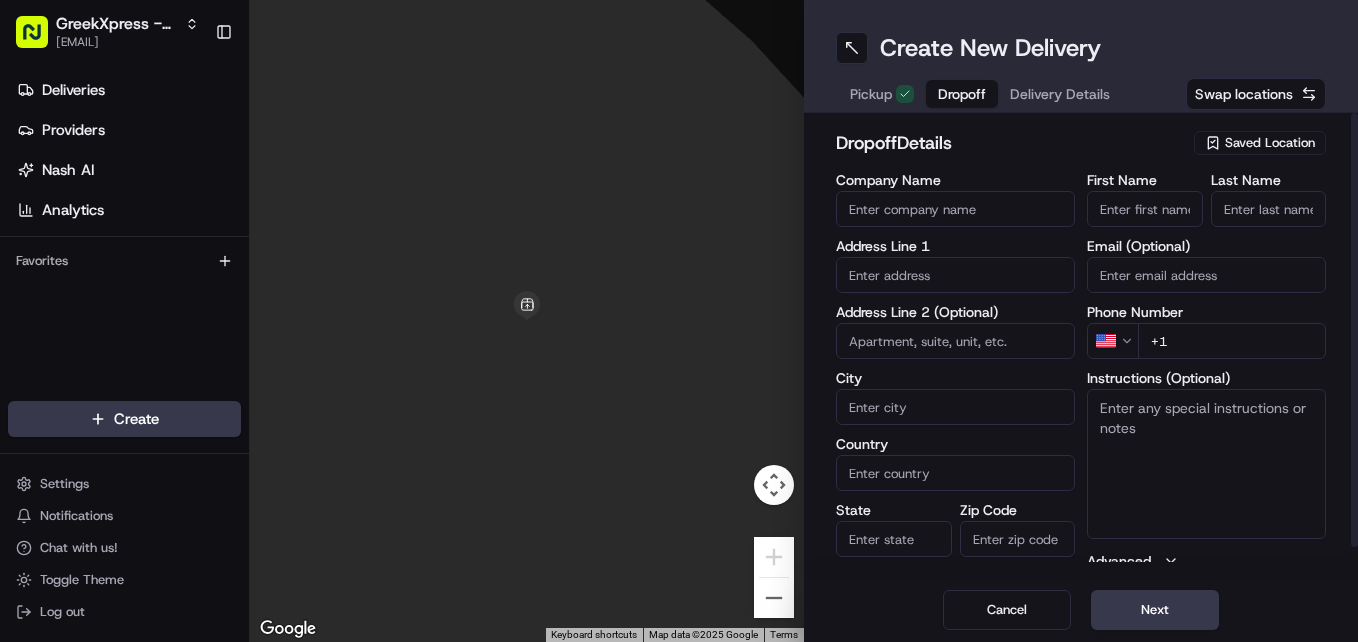click at bounding box center (955, 275) 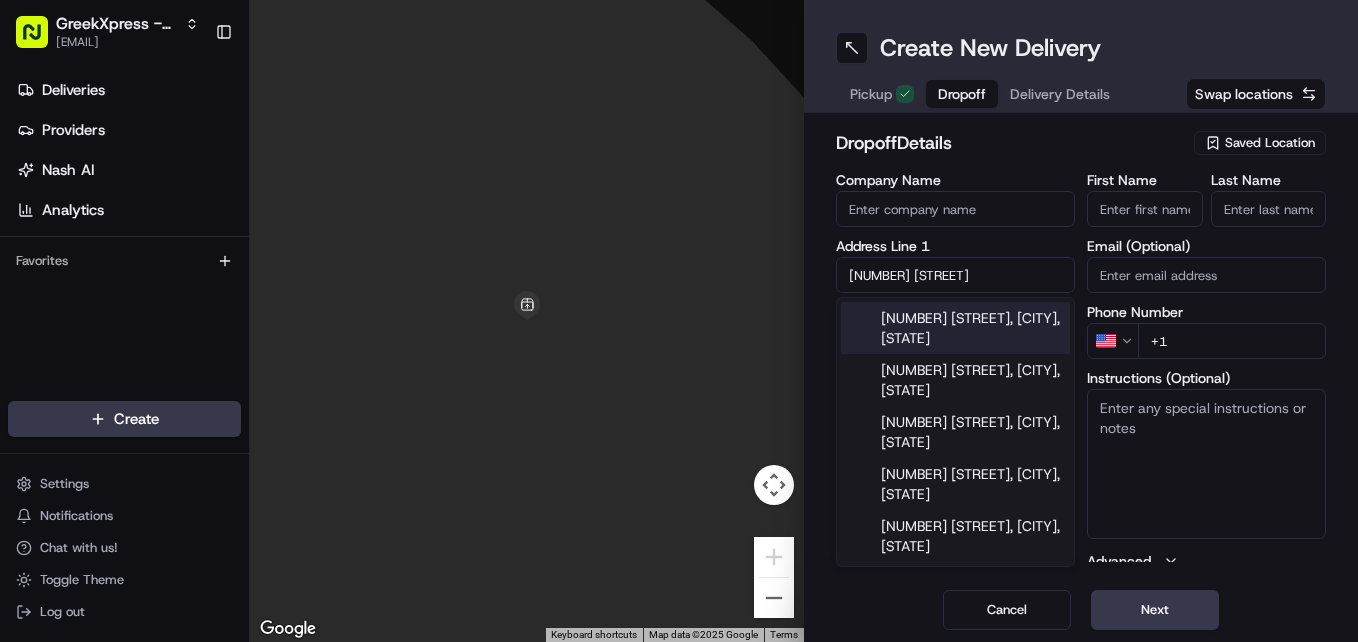 click on "[NUMBER] [STREET], [CITY], [STATE]" at bounding box center (955, 328) 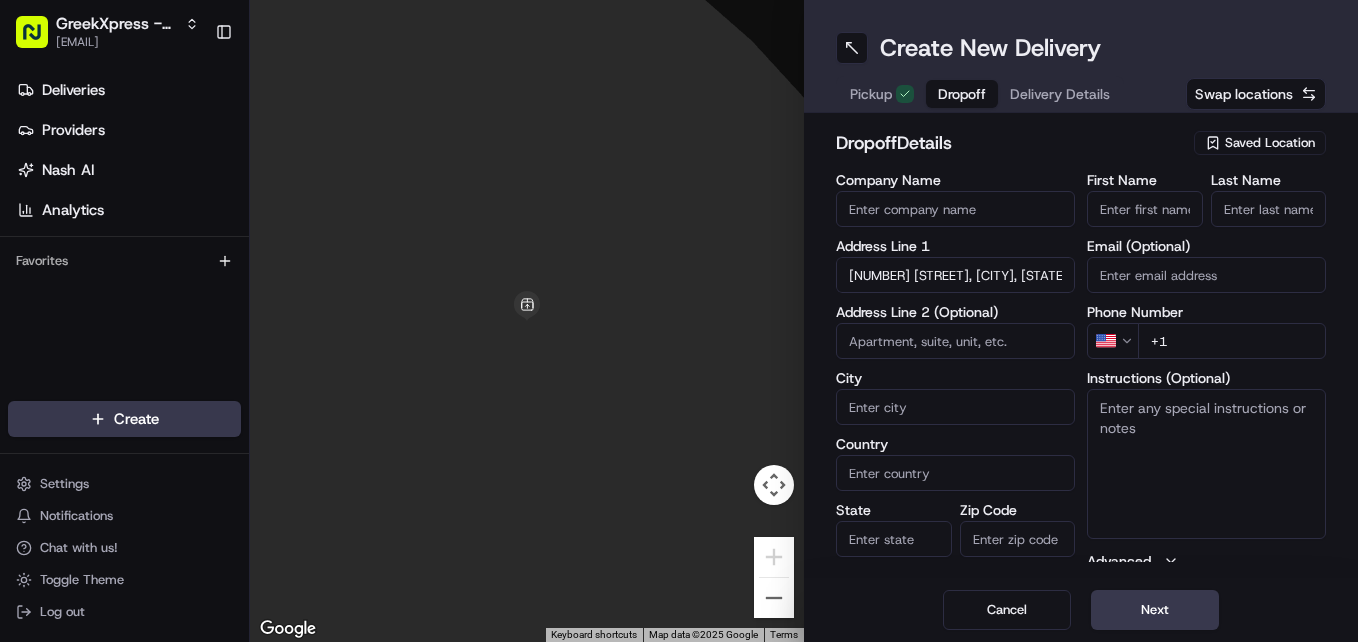 type on "[NUMBER] [STREET], [CITY], [STATE] [POSTAL CODE], [COUNTRY]" 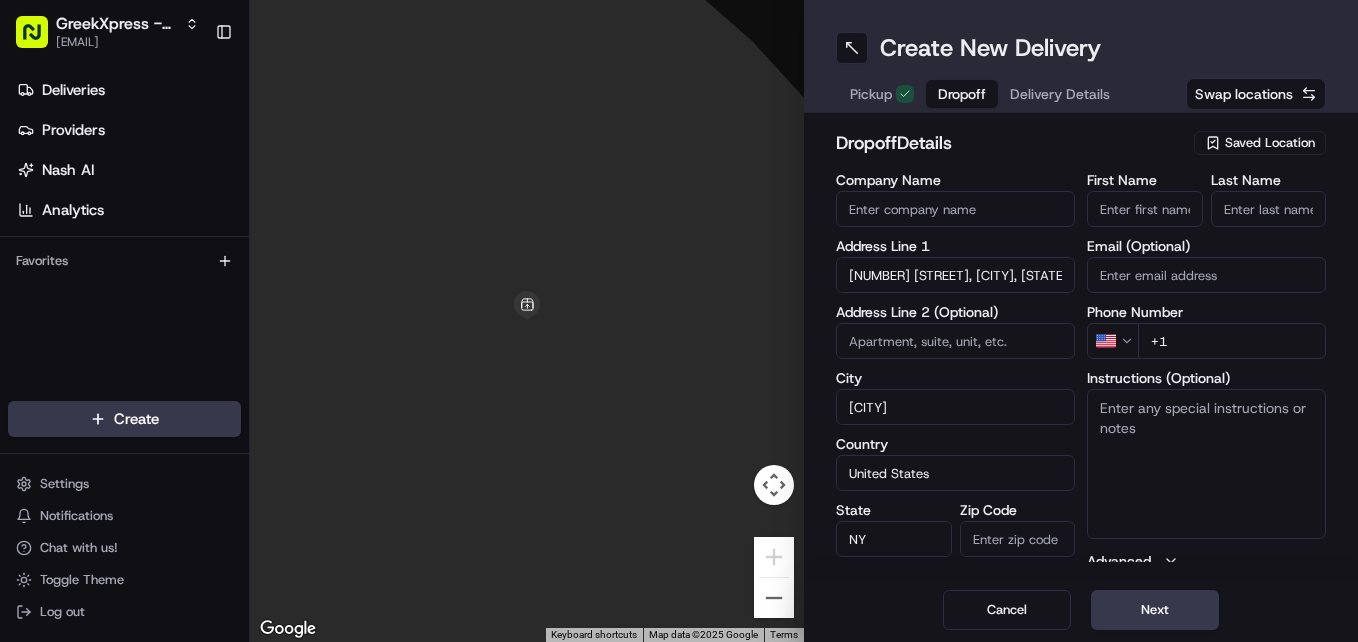 type on "10304" 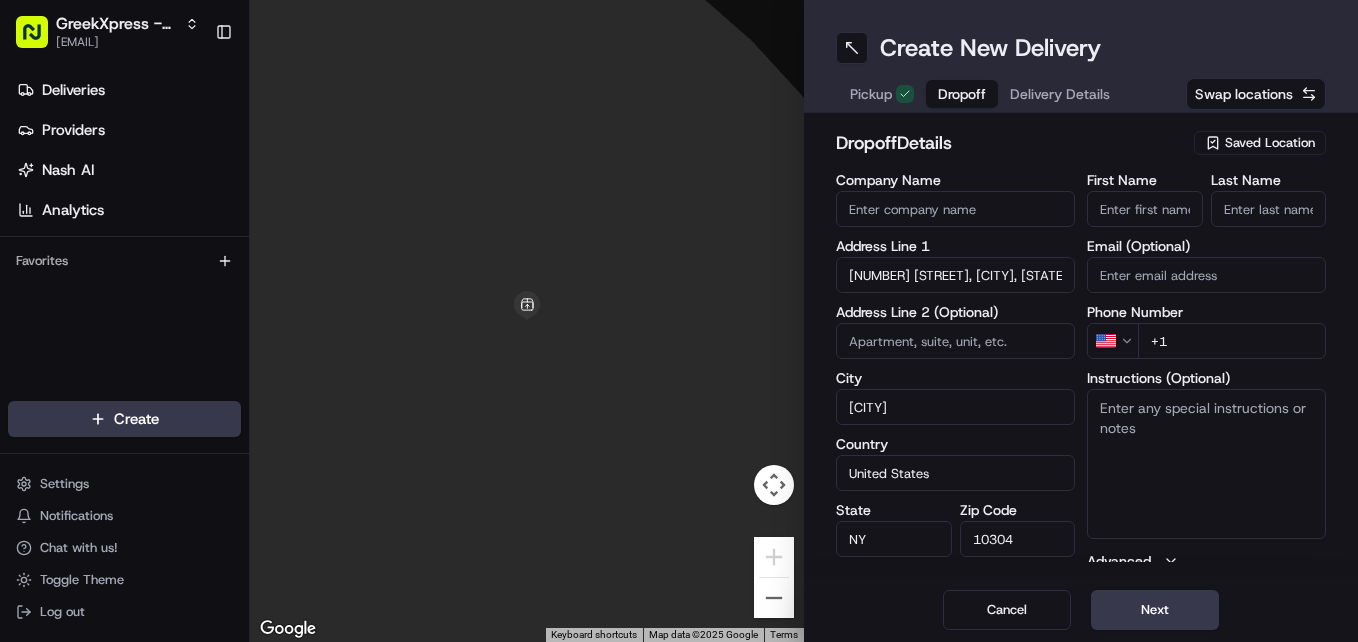 type on "[NUMBER] [STREET]" 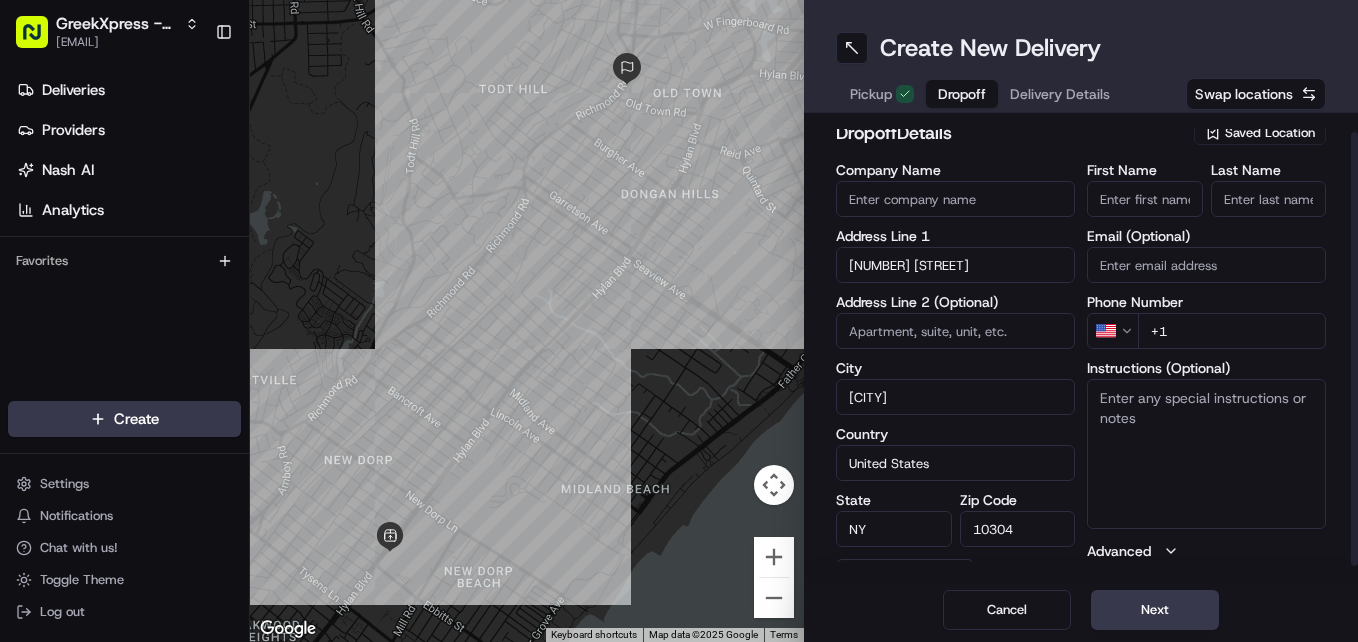 scroll, scrollTop: 0, scrollLeft: 0, axis: both 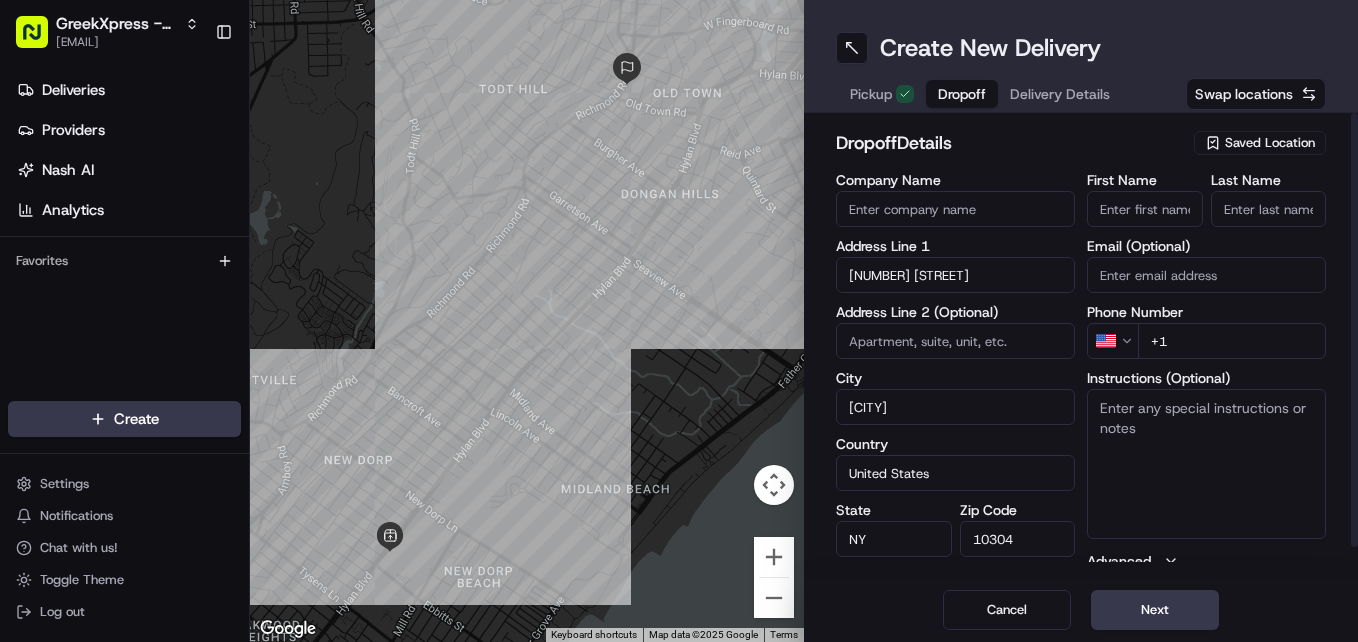 click on "First Name" at bounding box center [1145, 209] 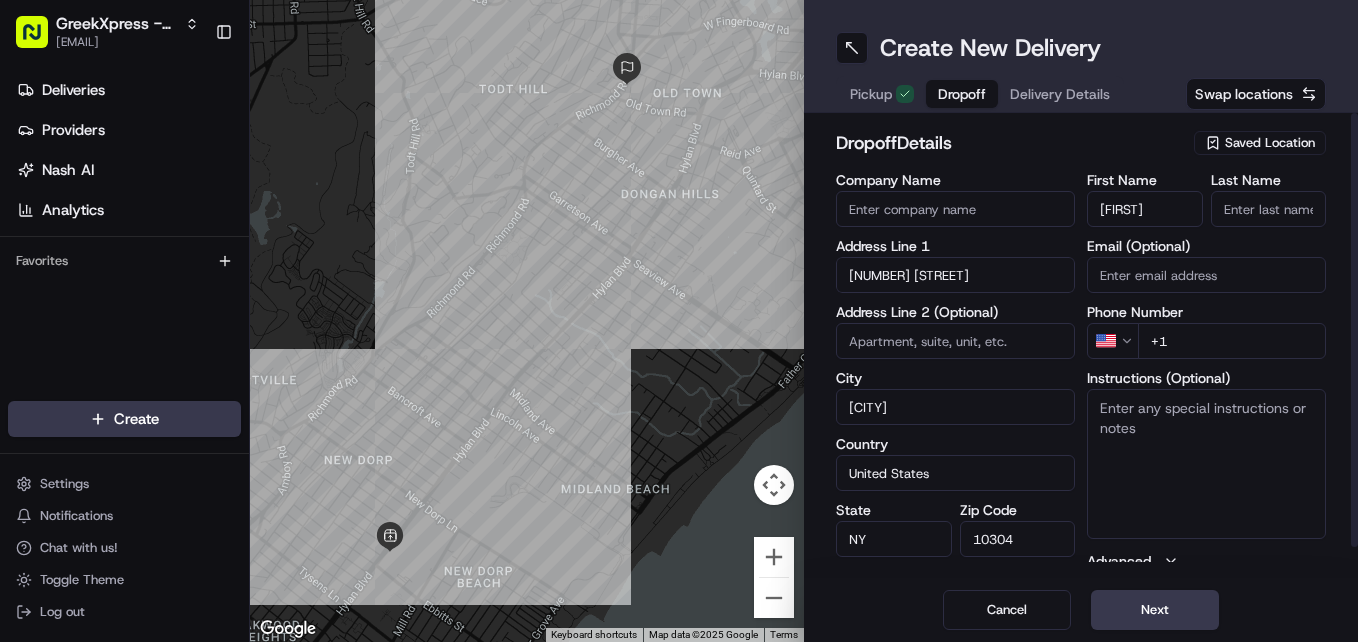 type on "[FIRST]" 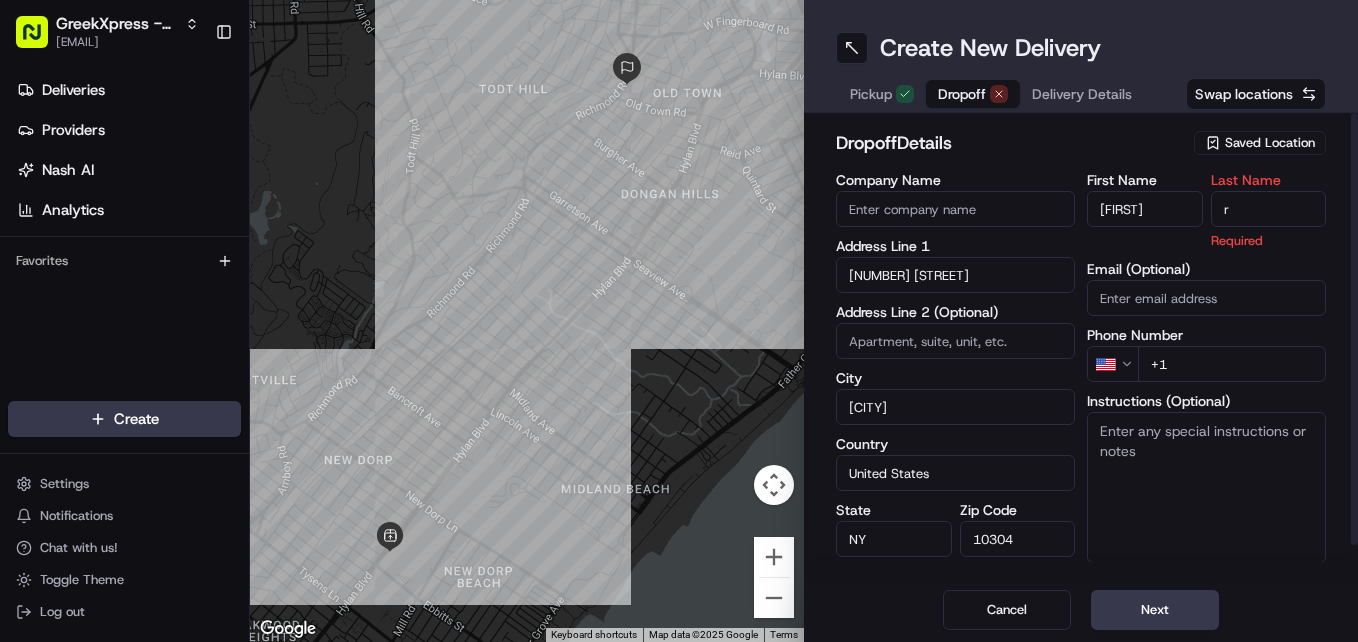 type on "r" 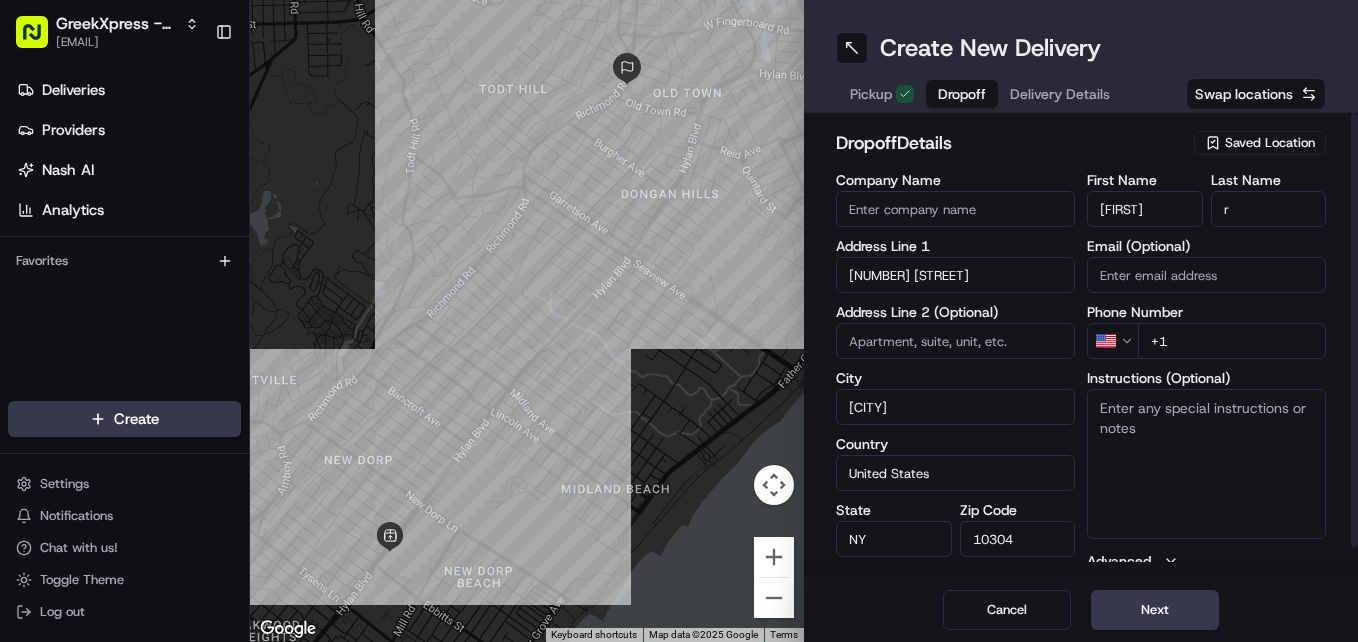 click on "+1" at bounding box center (1232, 341) 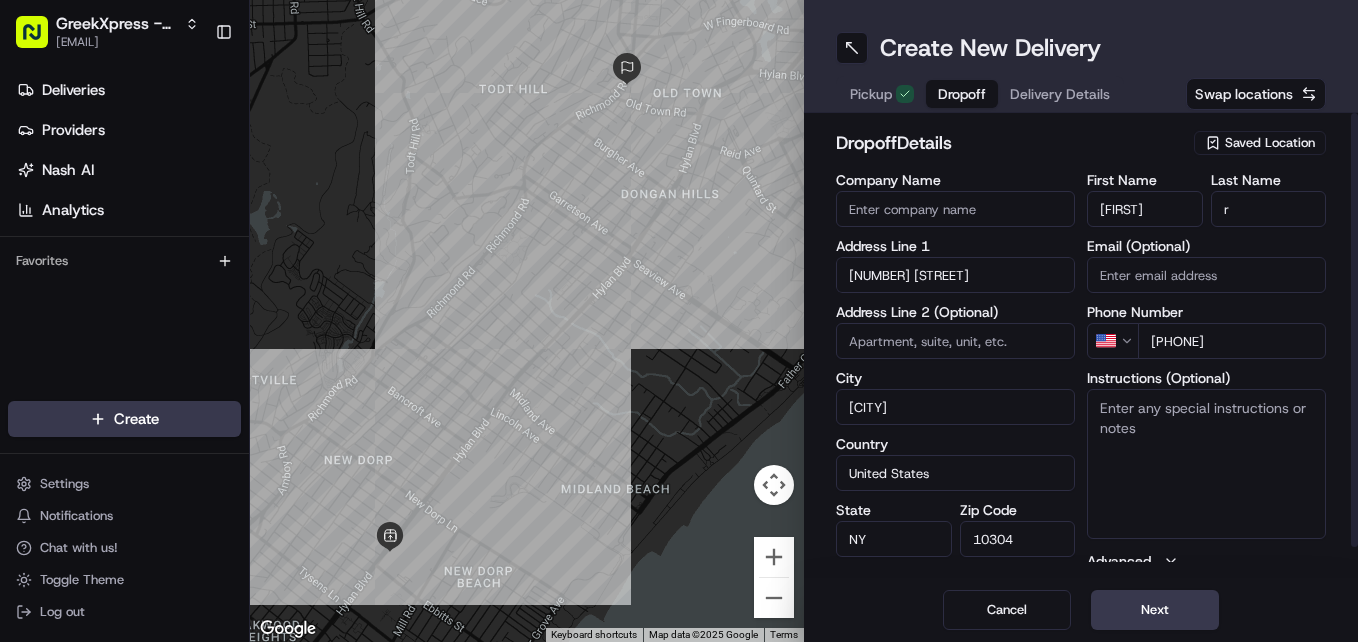 type on "[PHONE]" 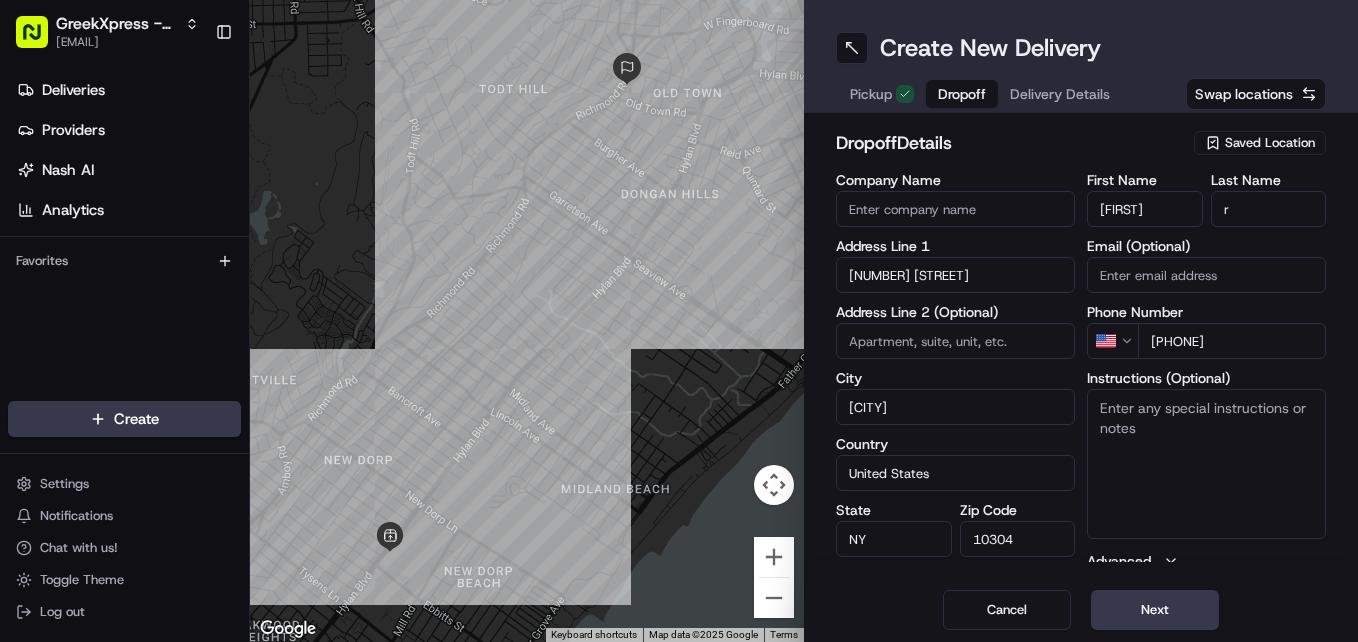 paste on "HAND DIRECTLY TO CUSTOMER" 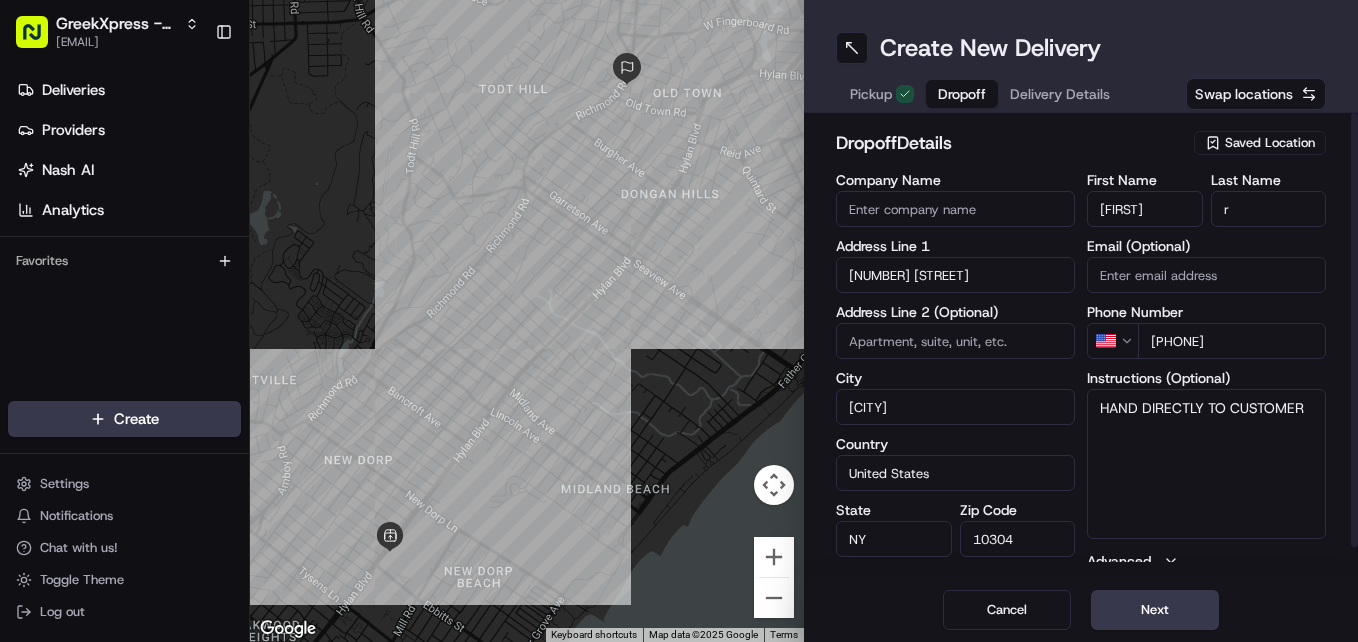 type on "HAND DIRECTLY TO CUSTOMER" 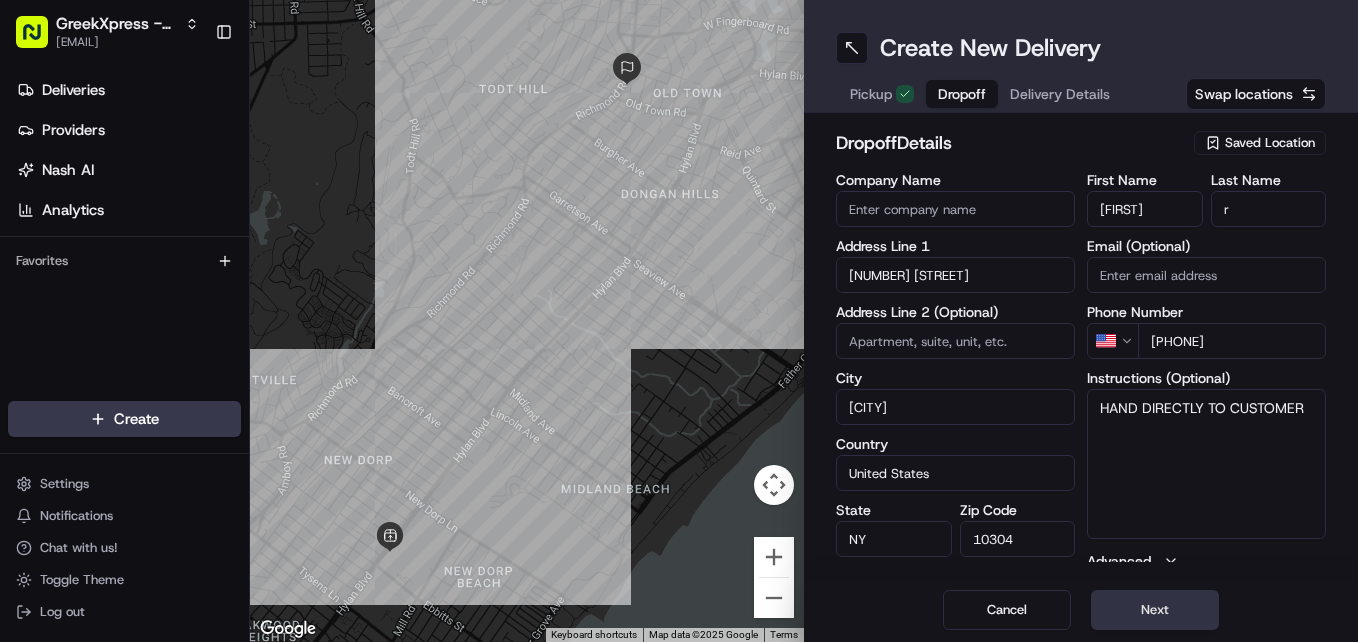 click on "Next" at bounding box center (1155, 610) 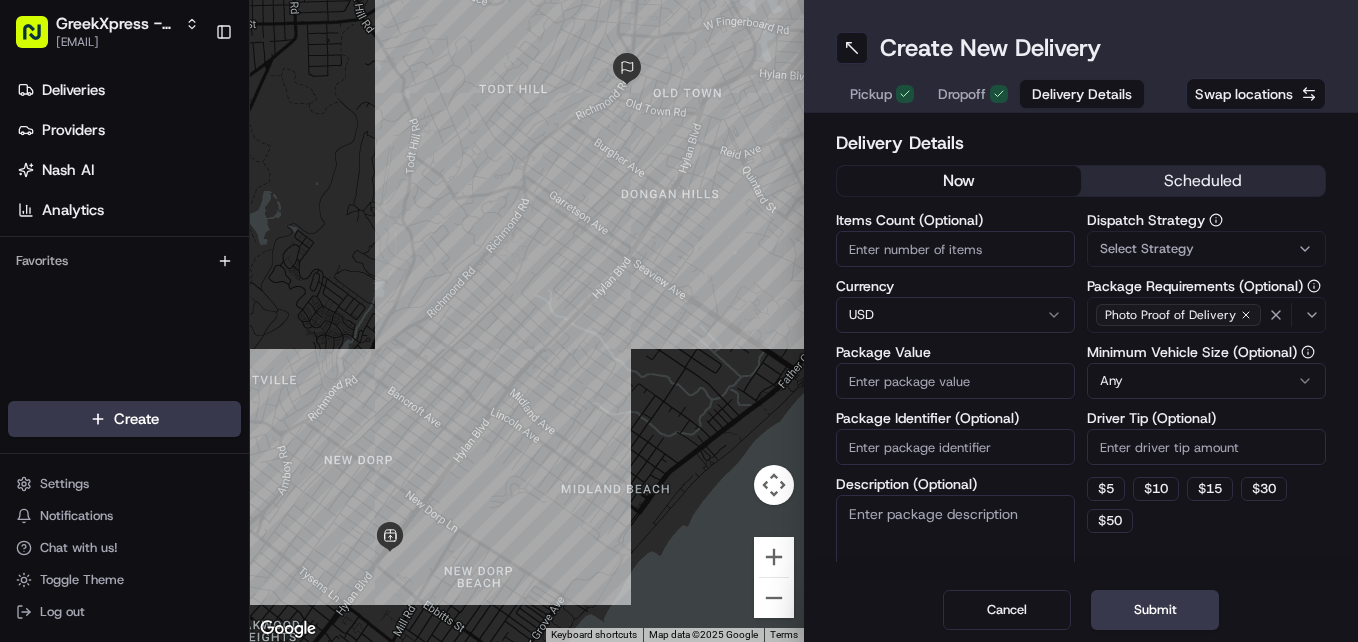 click on "Package Value" at bounding box center (955, 381) 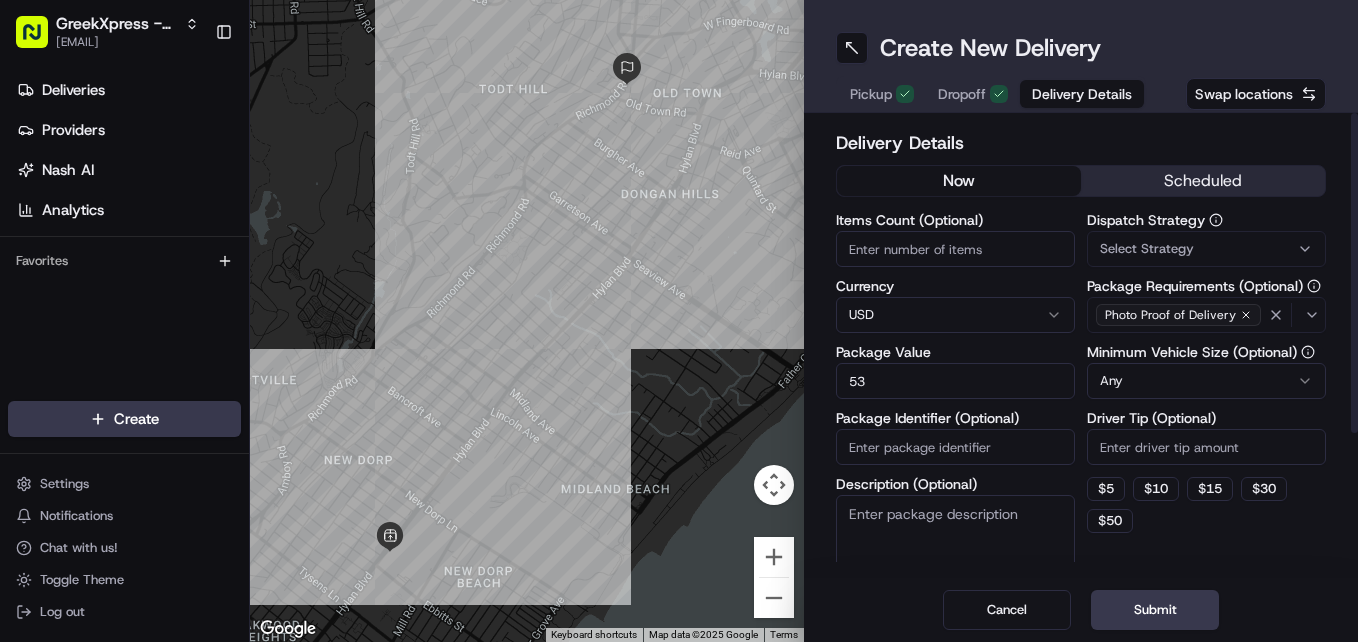 type on "53.4" 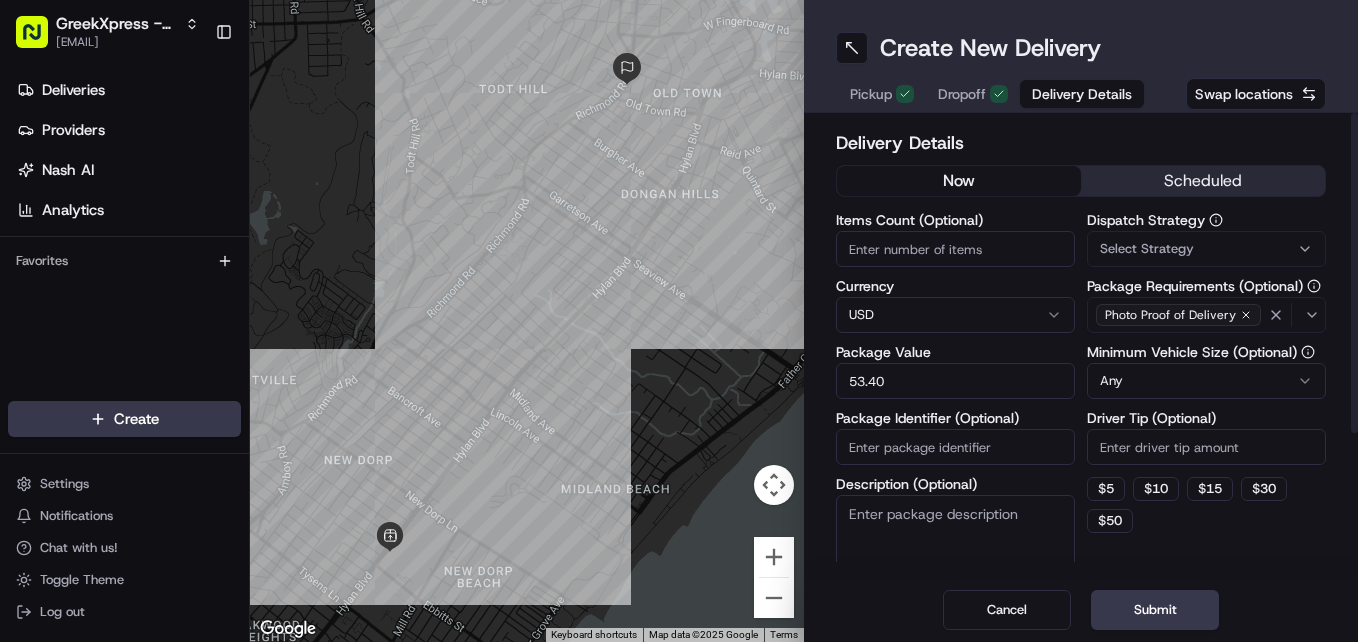 type on "53.40" 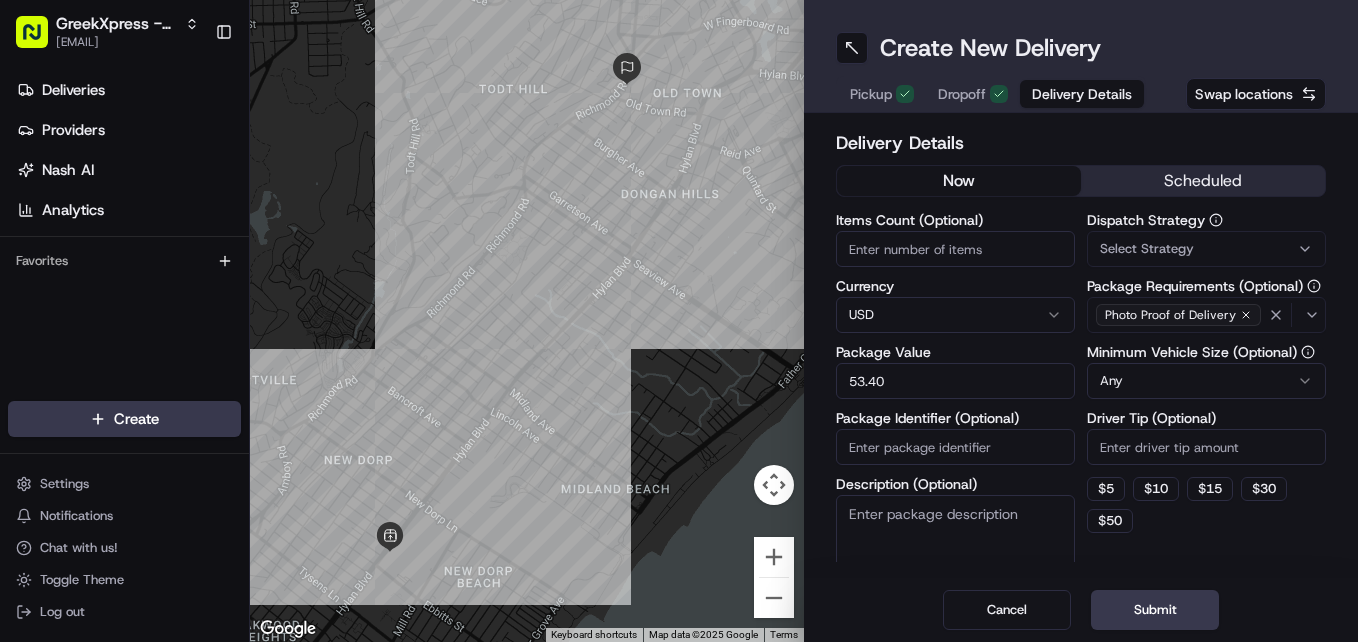 paste on "HAND DIRECTLY TO CUSTOMER" 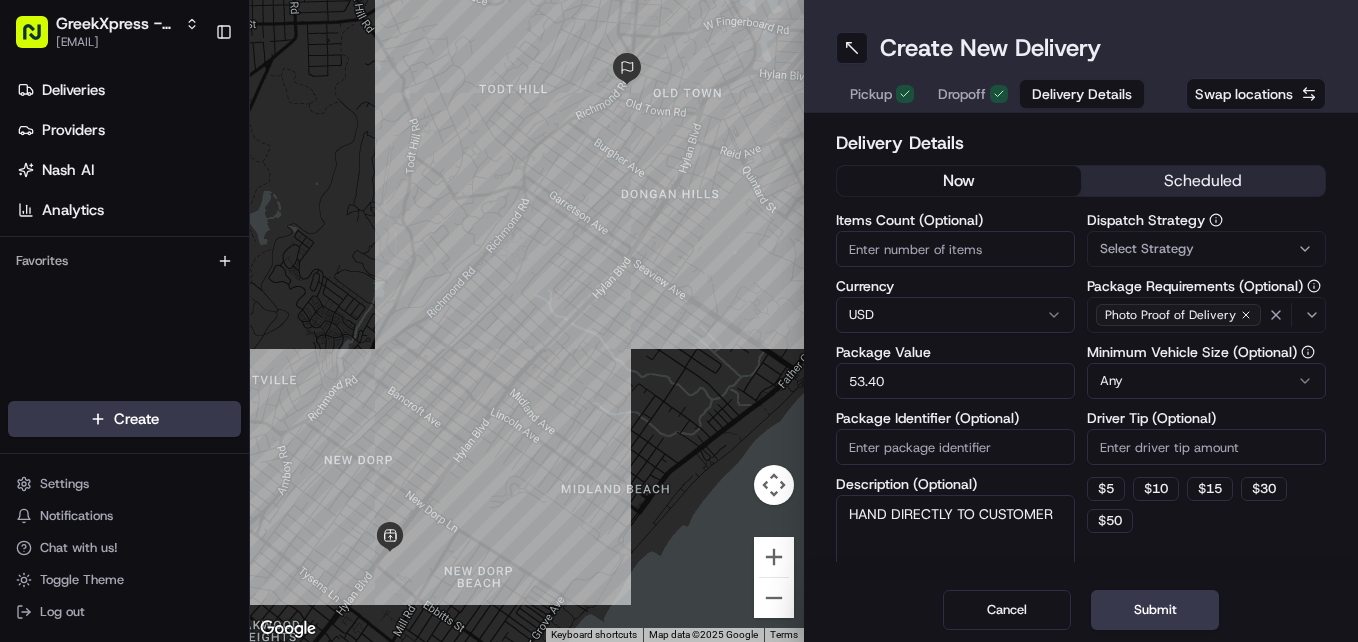 type on "HAND DIRECTLY TO CUSTOMER" 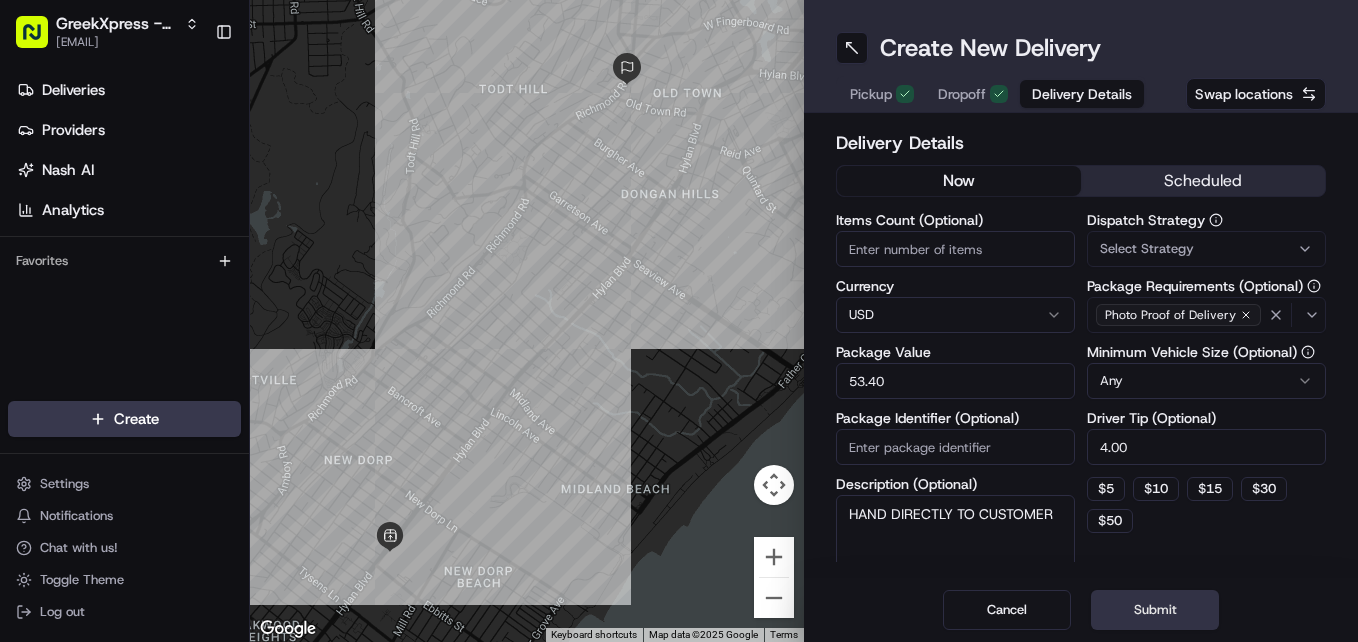 type on "4.00" 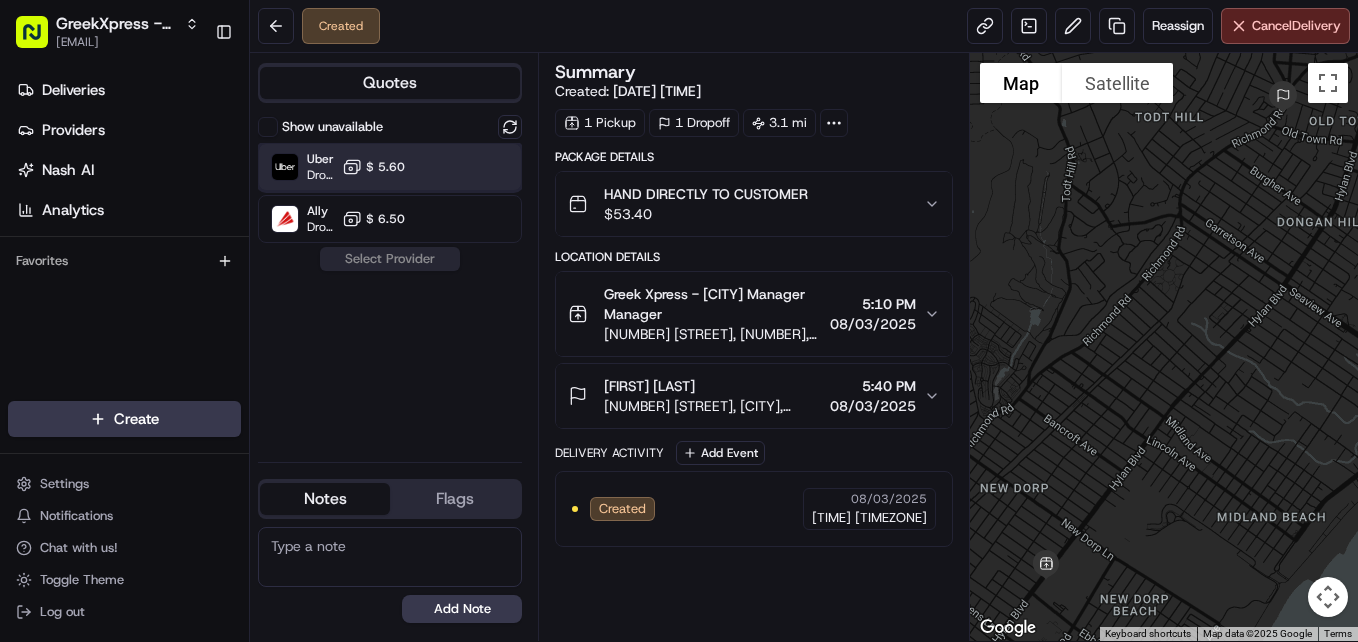 click on "Uber Dropoff ETA   36 minutes $   5.60" at bounding box center [390, 167] 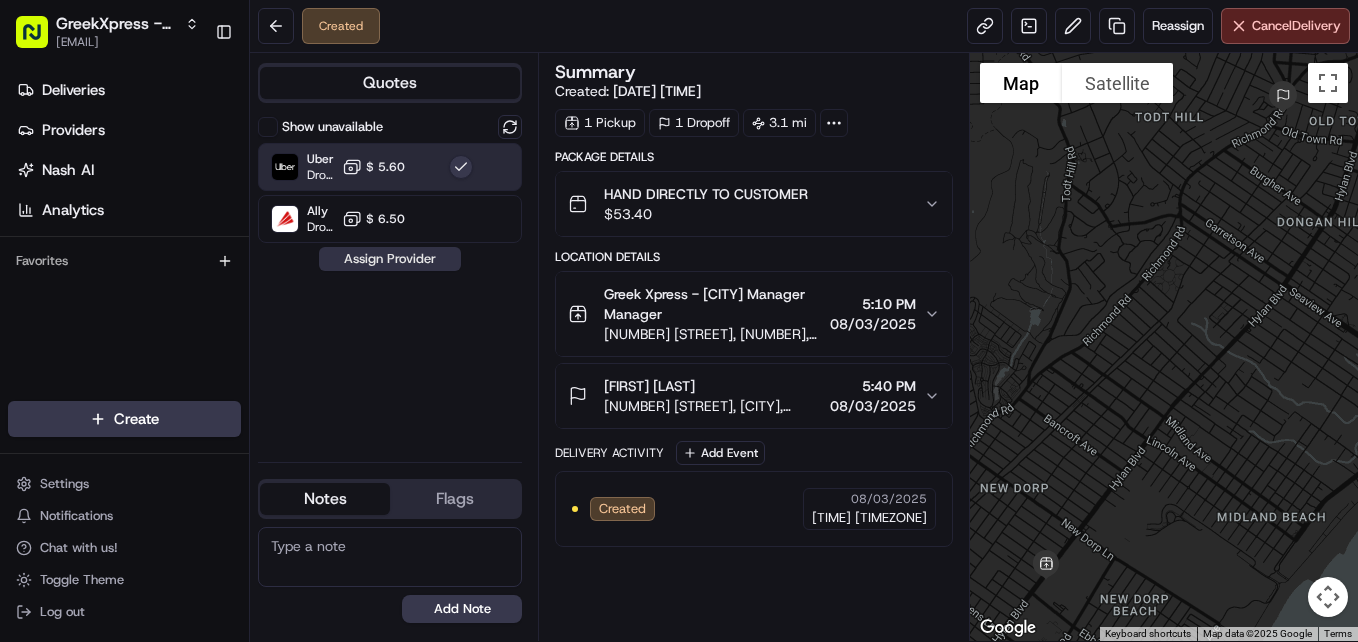 click on "Assign Provider" at bounding box center [390, 259] 